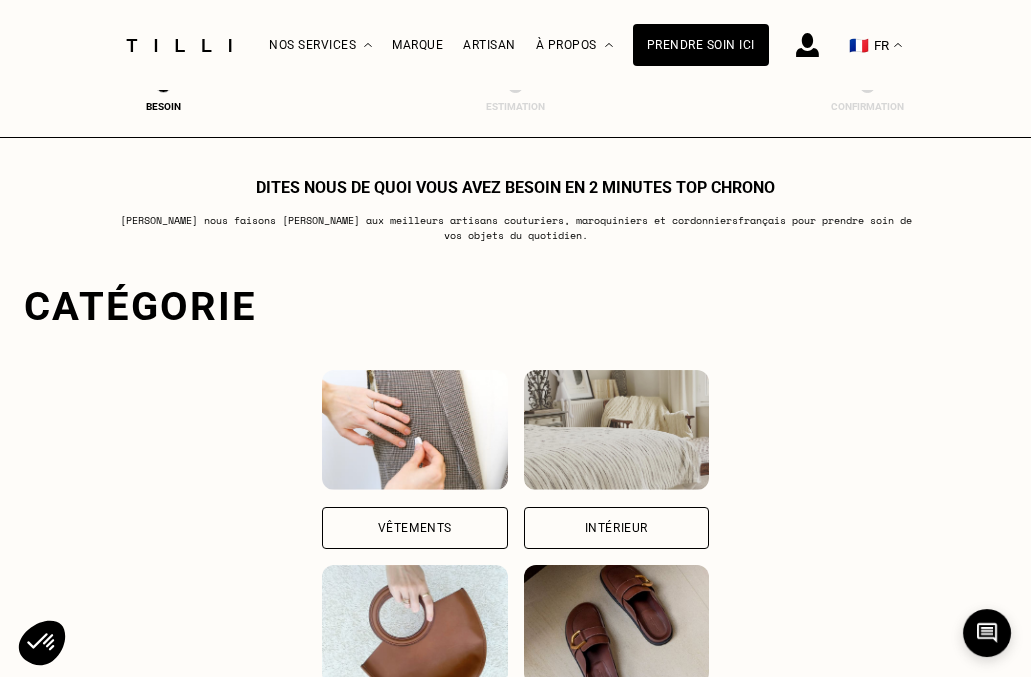 scroll, scrollTop: 0, scrollLeft: 0, axis: both 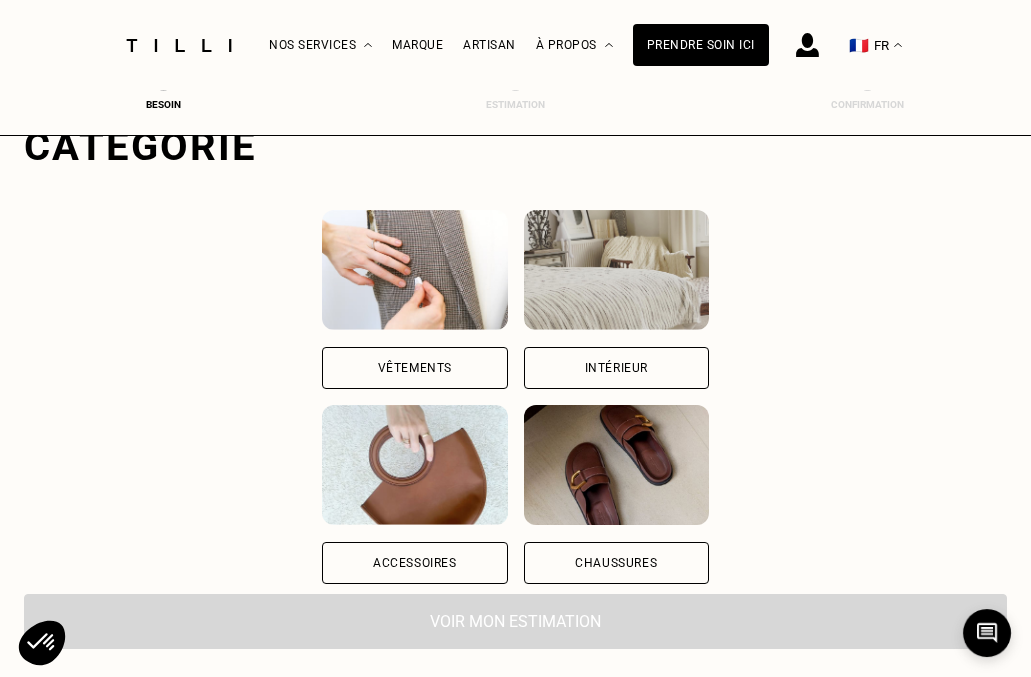 click on "Intérieur" at bounding box center [616, 368] 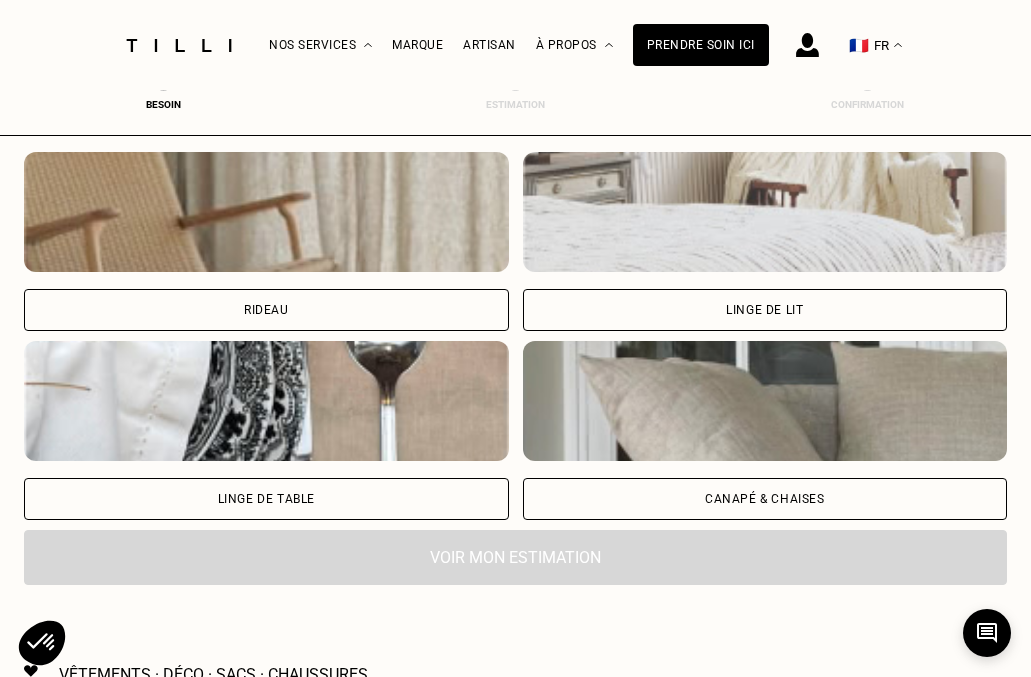 scroll, scrollTop: 830, scrollLeft: 7, axis: both 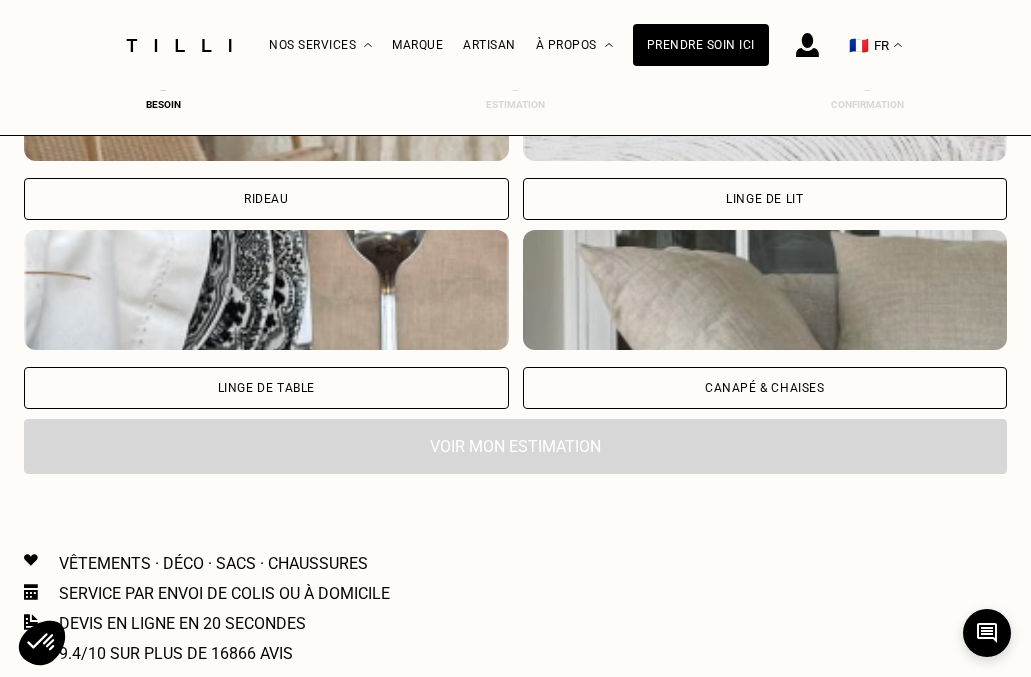 click on "Canapé & chaises" at bounding box center (765, 388) 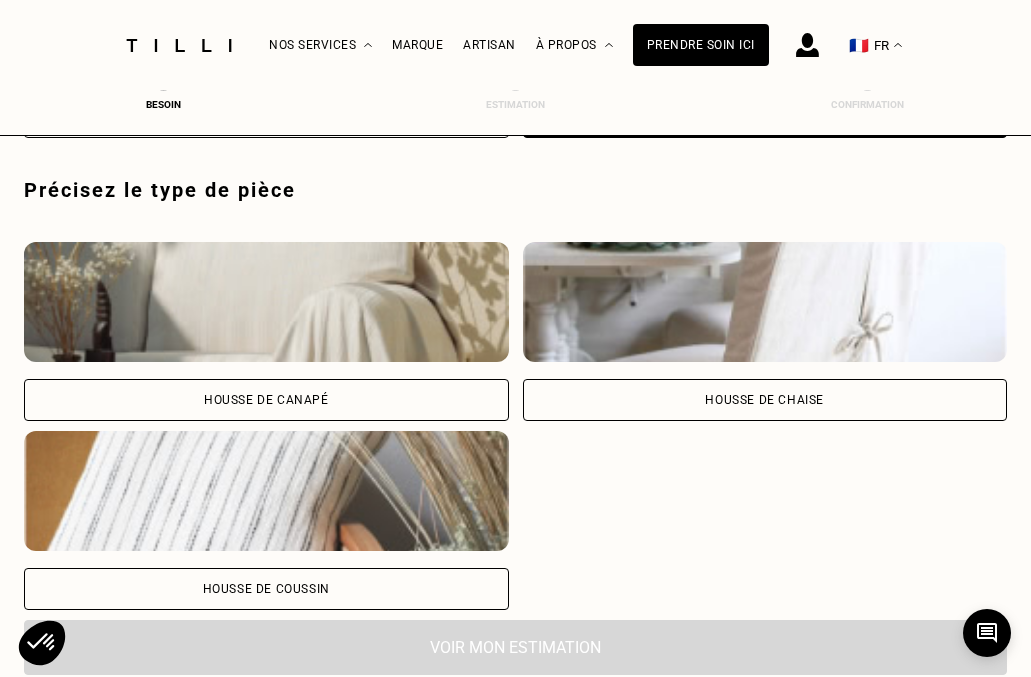 scroll, scrollTop: 1108, scrollLeft: 7, axis: both 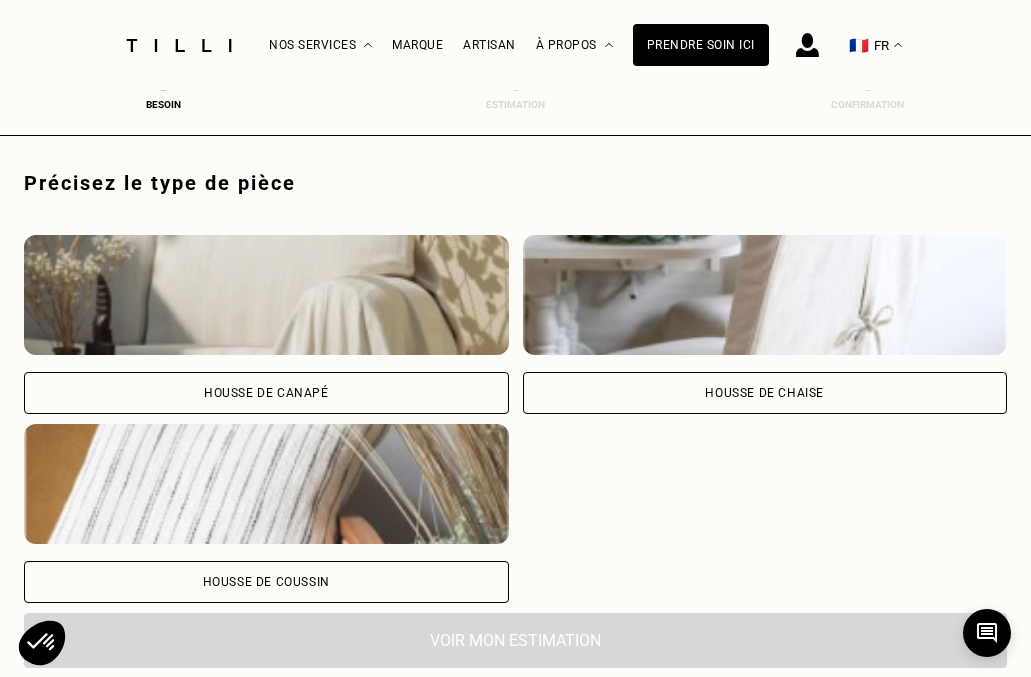 click on "Housse de canapé" at bounding box center (266, 393) 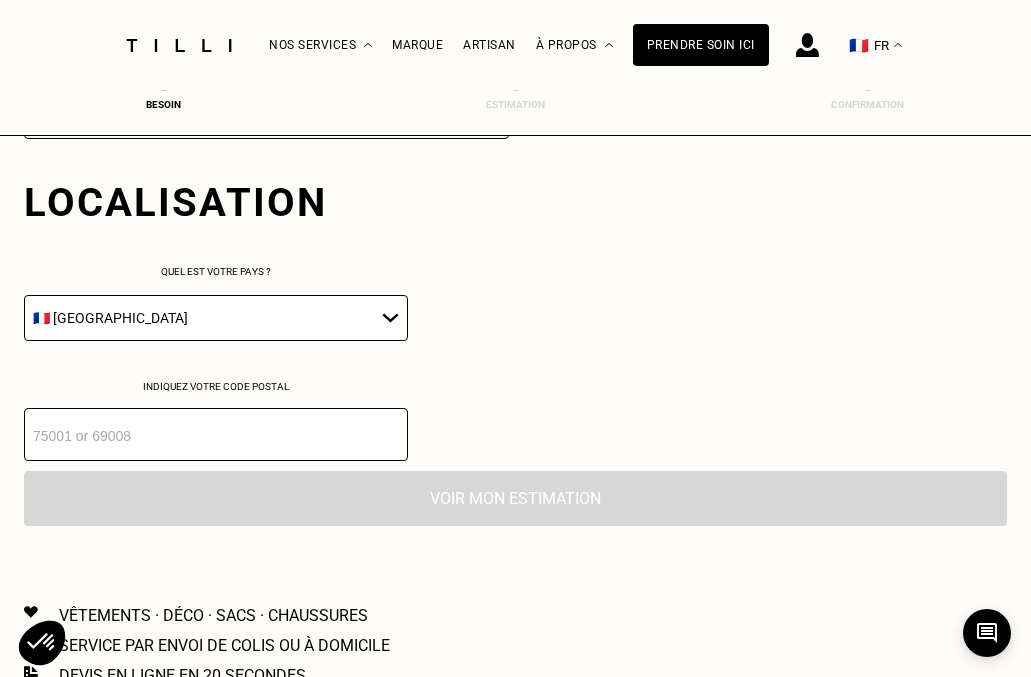 scroll, scrollTop: 1579, scrollLeft: 7, axis: both 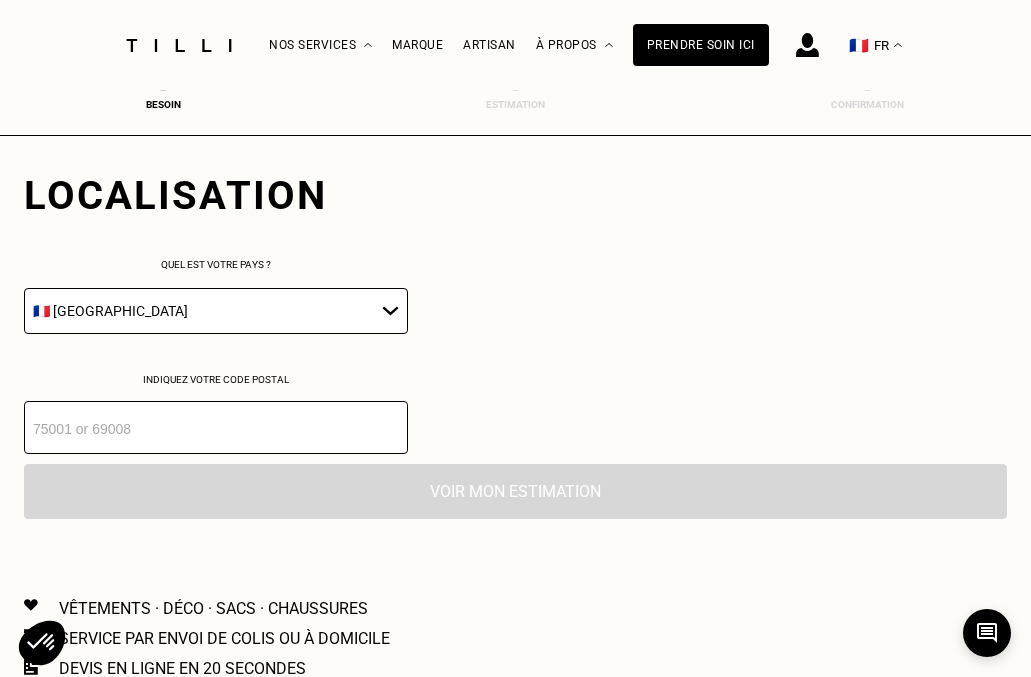 click on "🇩🇪   [GEOGRAPHIC_DATA] 🇦🇹   [GEOGRAPHIC_DATA] 🇧🇪   [GEOGRAPHIC_DATA] 🇧🇬   Bulgarie 🇨🇾   Chypre 🇭🇷   Croatie 🇩🇰   [GEOGRAPHIC_DATA] 🇪🇸   [GEOGRAPHIC_DATA] 🇪🇪   [GEOGRAPHIC_DATA] 🇫🇮   [GEOGRAPHIC_DATA] 🇫🇷   [GEOGRAPHIC_DATA] 🇬🇷   [GEOGRAPHIC_DATA] 🇭🇺   [GEOGRAPHIC_DATA] 🇮🇪   [GEOGRAPHIC_DATA] 🇮🇹   [GEOGRAPHIC_DATA] 🇱🇻   [GEOGRAPHIC_DATA] 🇱🇮   [GEOGRAPHIC_DATA] 🇱🇹   [GEOGRAPHIC_DATA] 🇱🇺   [GEOGRAPHIC_DATA] 🇲🇹   [GEOGRAPHIC_DATA] 🇳🇴   [GEOGRAPHIC_DATA] 🇳🇱   [GEOGRAPHIC_DATA] 🇵🇱   [GEOGRAPHIC_DATA] 🇵🇹   [GEOGRAPHIC_DATA] 🇨🇿   [GEOGRAPHIC_DATA] 🇷🇴   [GEOGRAPHIC_DATA] 🇬🇧   [GEOGRAPHIC_DATA] 🇸🇰   Slovaquie 🇸🇮   [GEOGRAPHIC_DATA] 🇸🇪   [GEOGRAPHIC_DATA] 🇨🇭   [GEOGRAPHIC_DATA]" at bounding box center (216, 311) 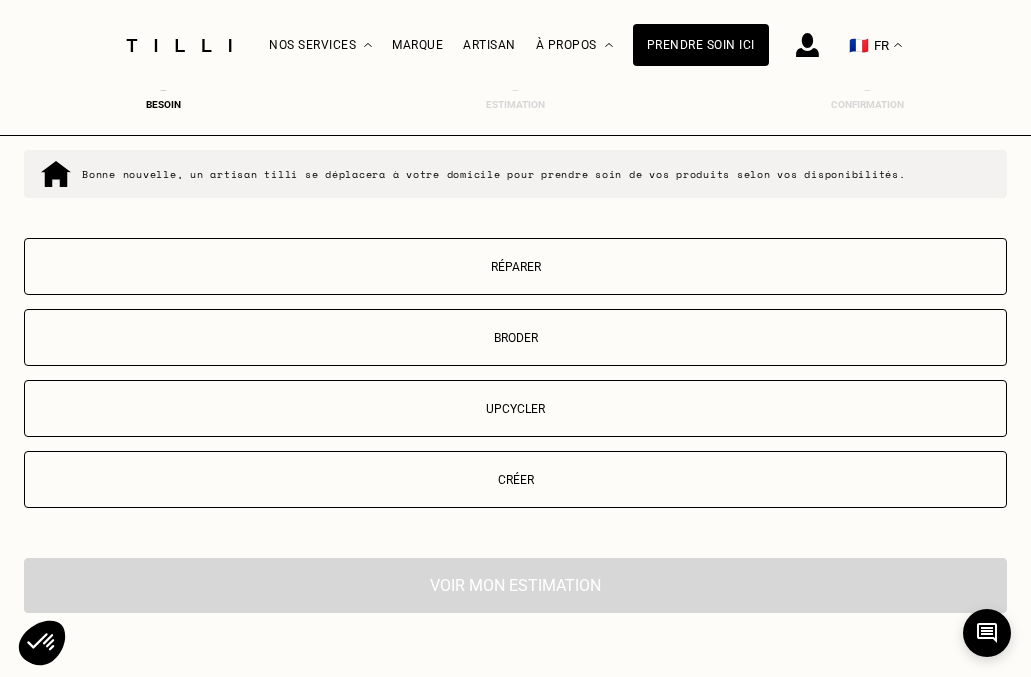 scroll, scrollTop: 2027, scrollLeft: 7, axis: both 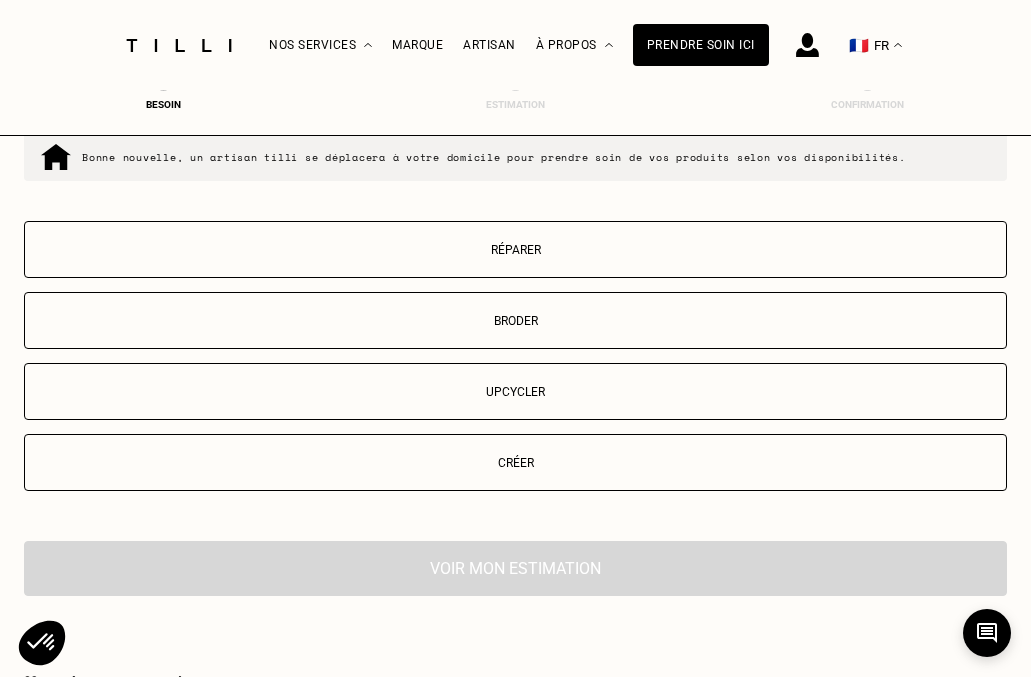 click on "Réparer" at bounding box center [515, 250] 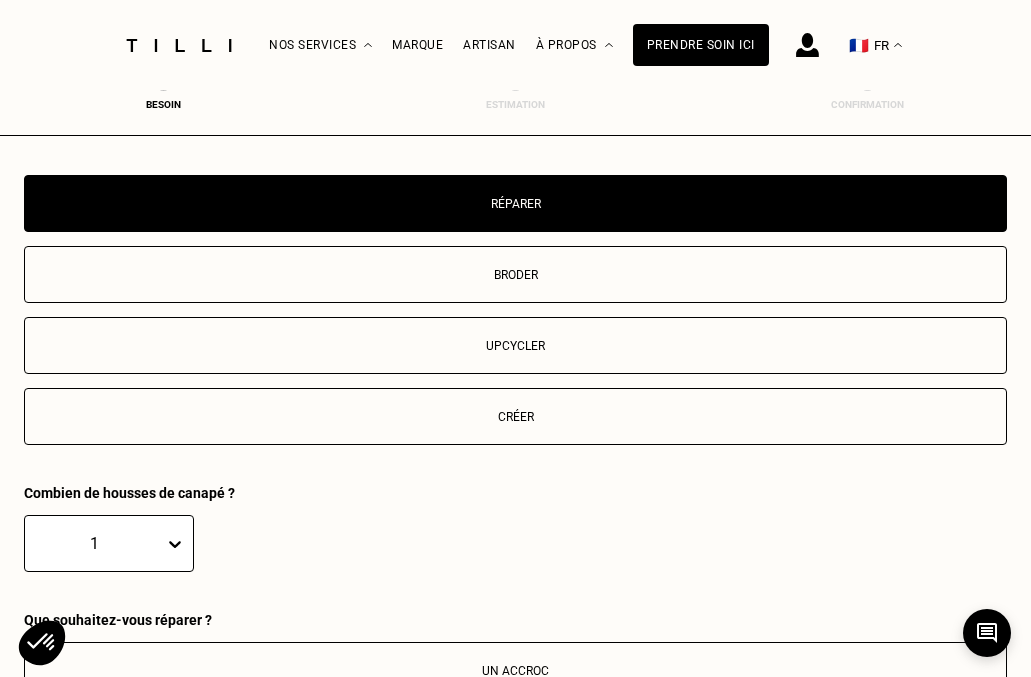 scroll, scrollTop: 2046, scrollLeft: 7, axis: both 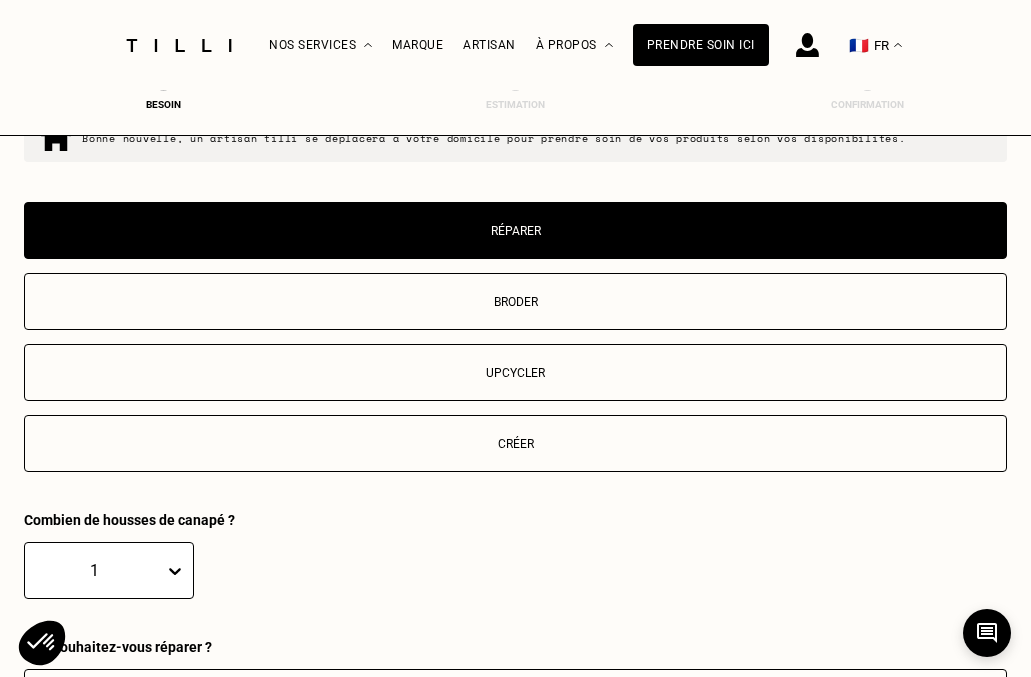 click on "Créer" at bounding box center [515, 443] 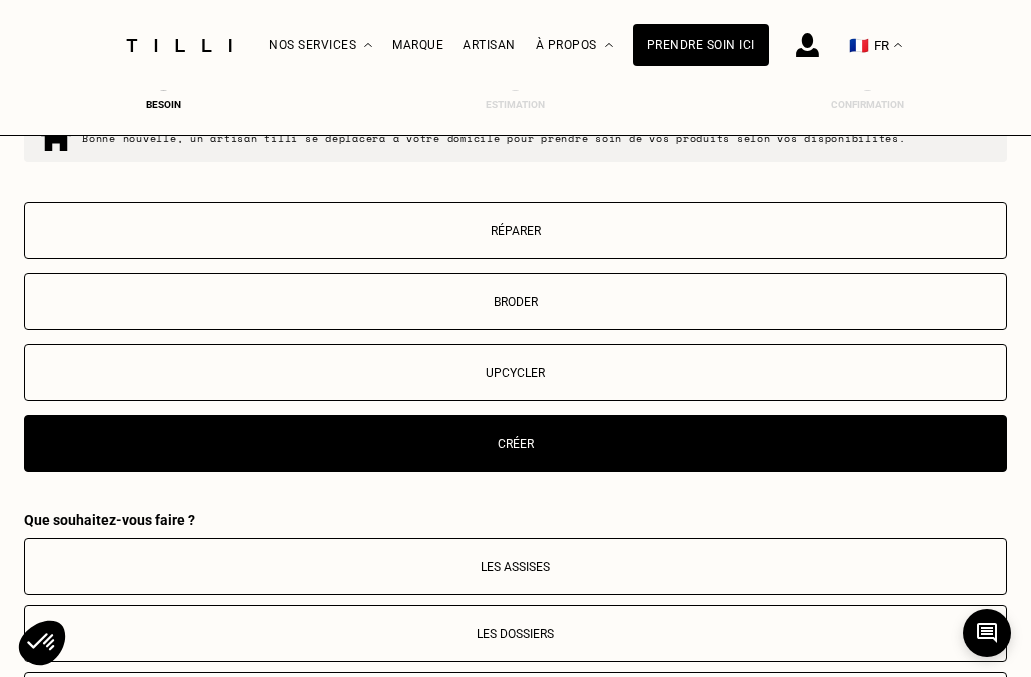 scroll, scrollTop: 2032, scrollLeft: 7, axis: both 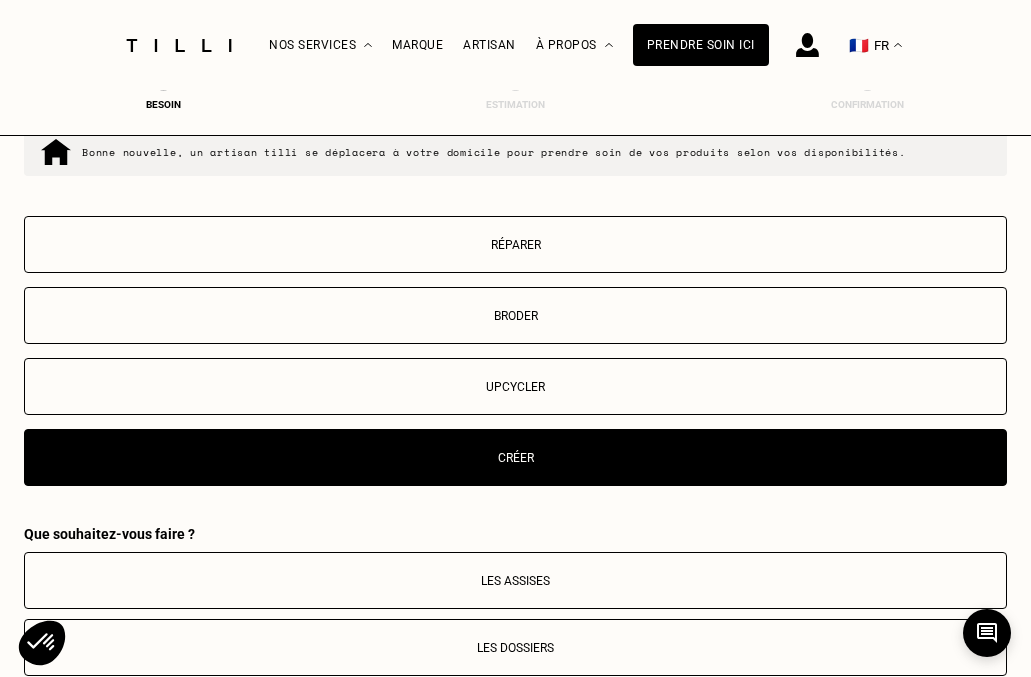 click on "Réparer" at bounding box center (515, 244) 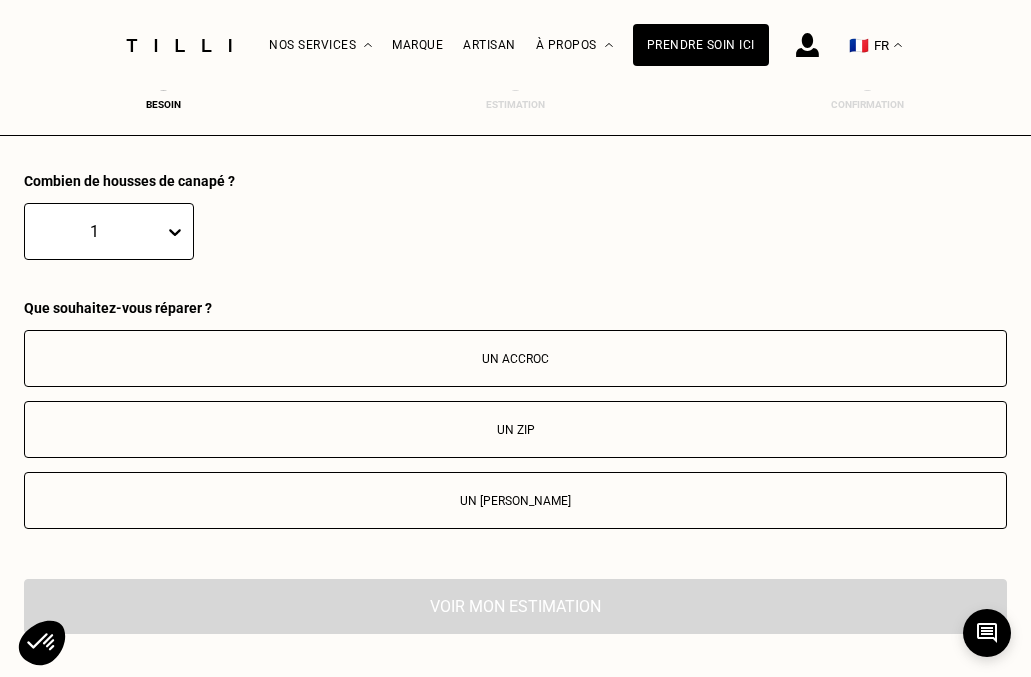 scroll, scrollTop: 2345, scrollLeft: 7, axis: both 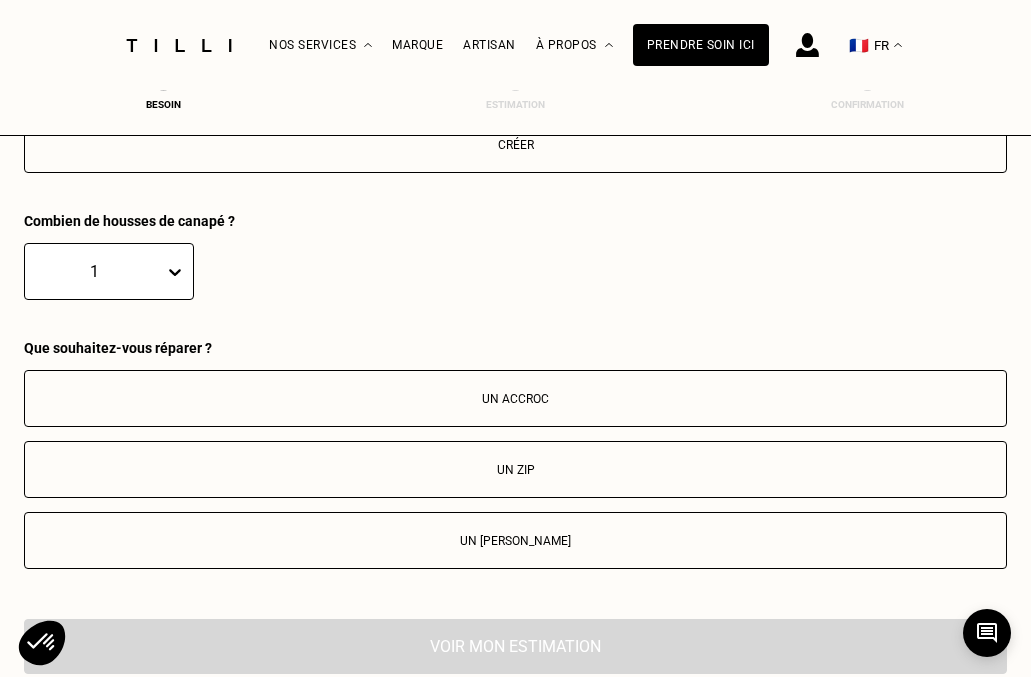 click on "Un [PERSON_NAME]" at bounding box center (515, 540) 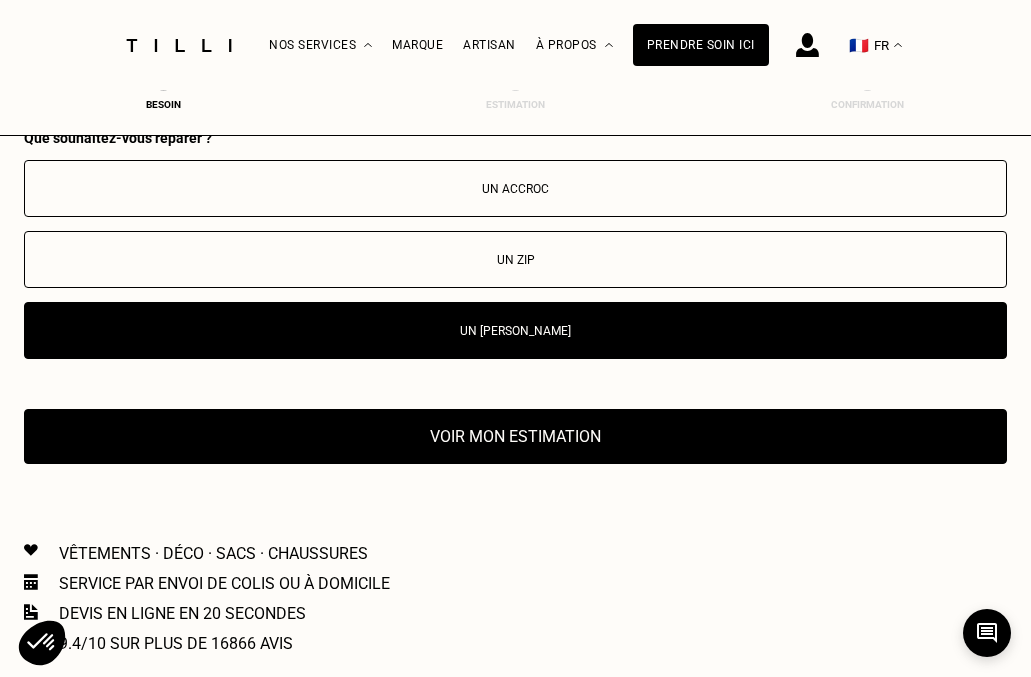 scroll, scrollTop: 2619, scrollLeft: 7, axis: both 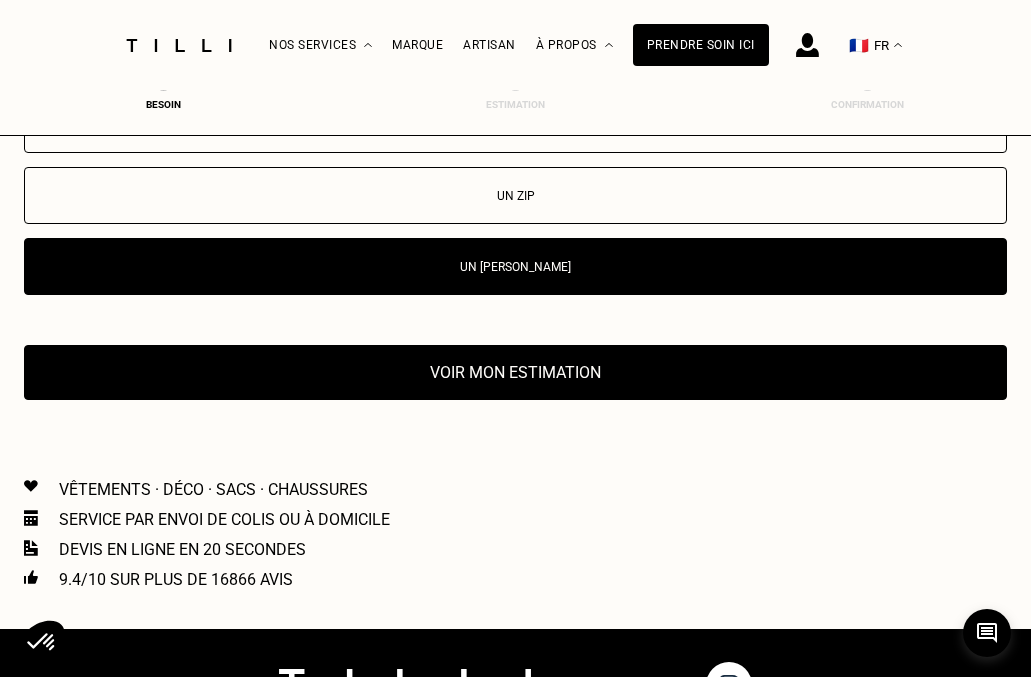 click on "Voir mon estimation" at bounding box center (515, 372) 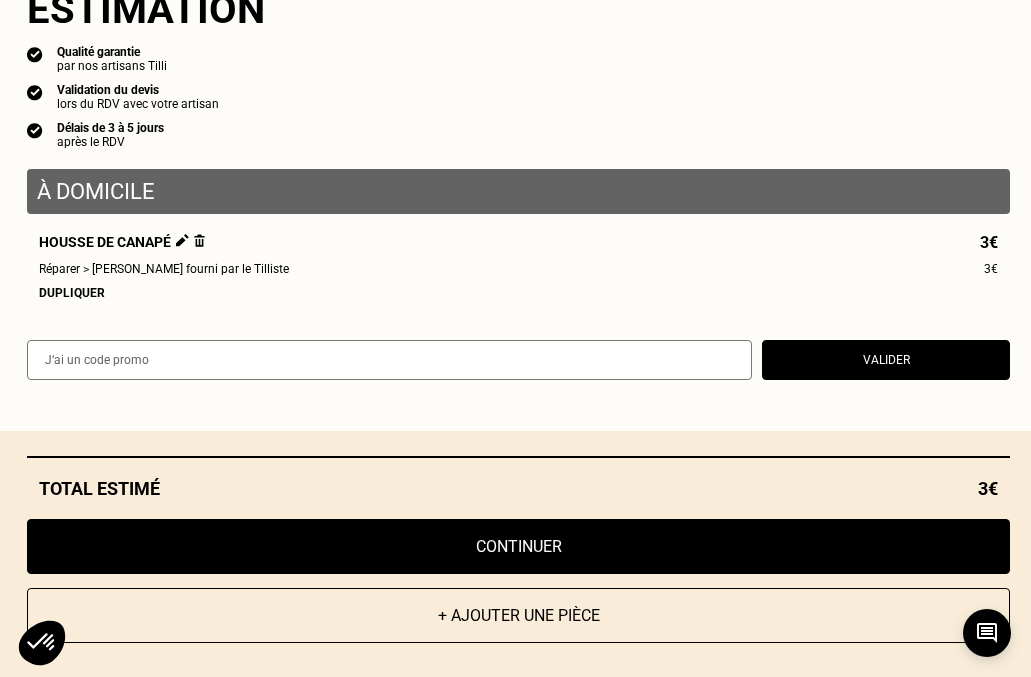 scroll, scrollTop: 2724, scrollLeft: 7, axis: both 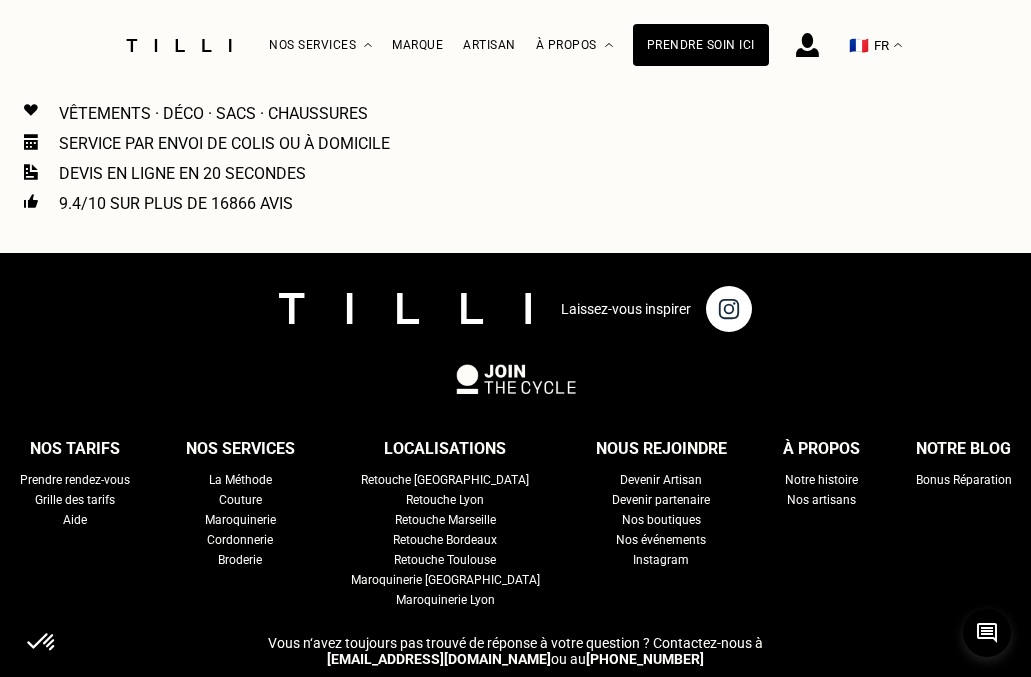 click on "Prendre rendez-vous" at bounding box center [75, 480] 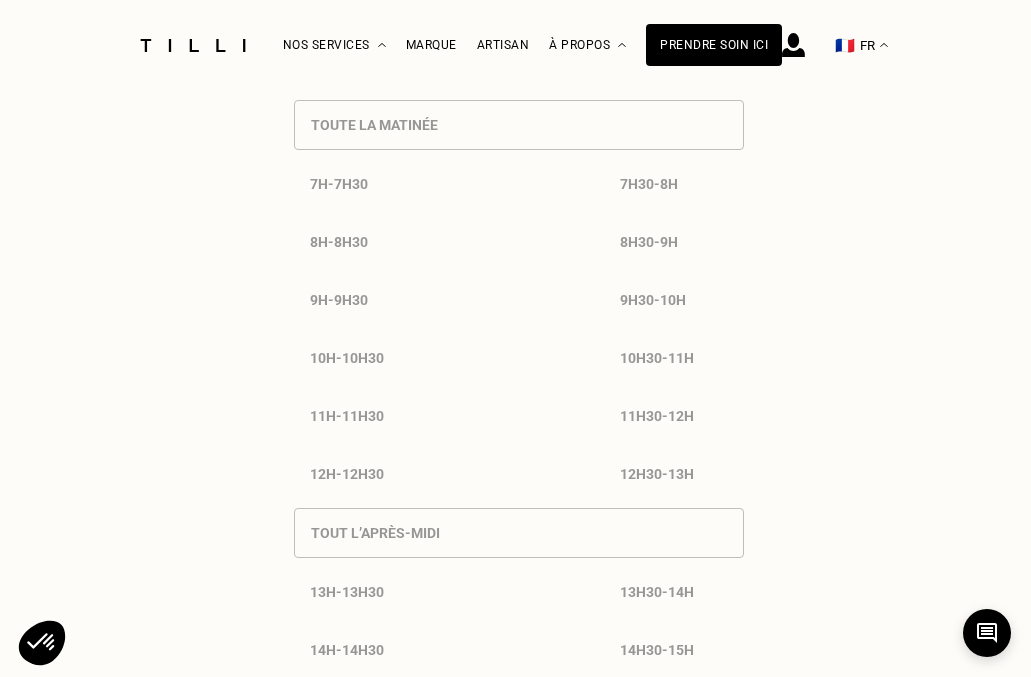 select on "FR" 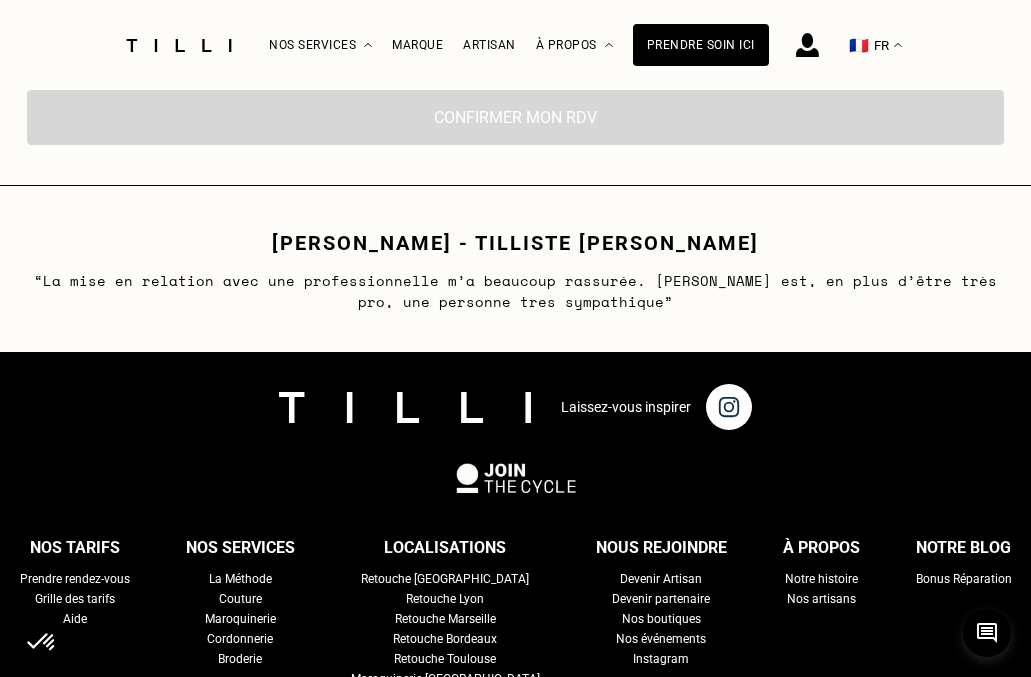 scroll, scrollTop: 3575, scrollLeft: 0, axis: vertical 